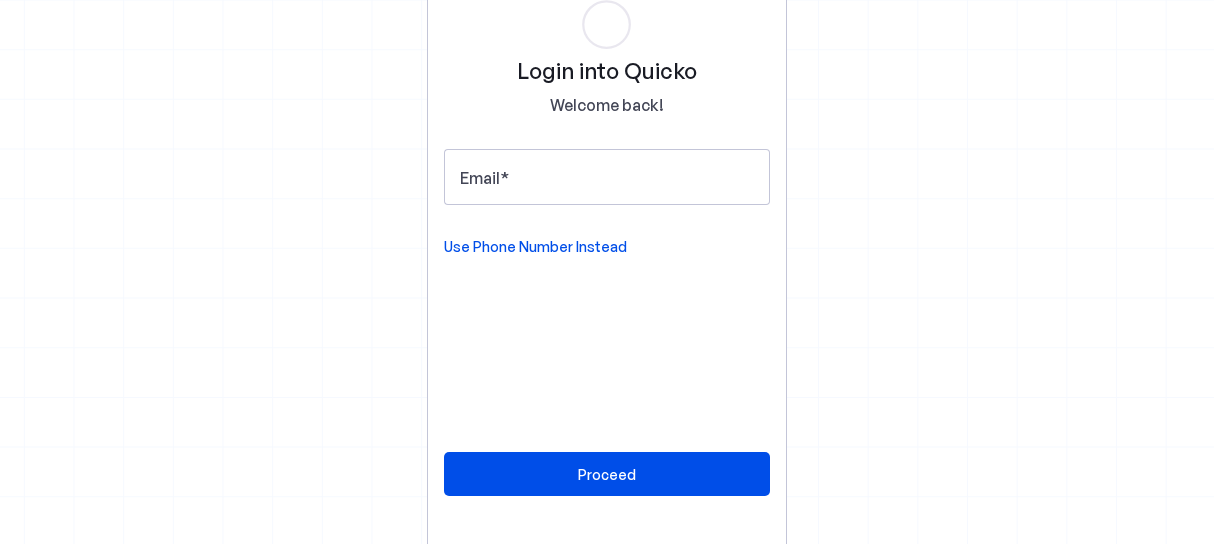 scroll, scrollTop: 0, scrollLeft: 0, axis: both 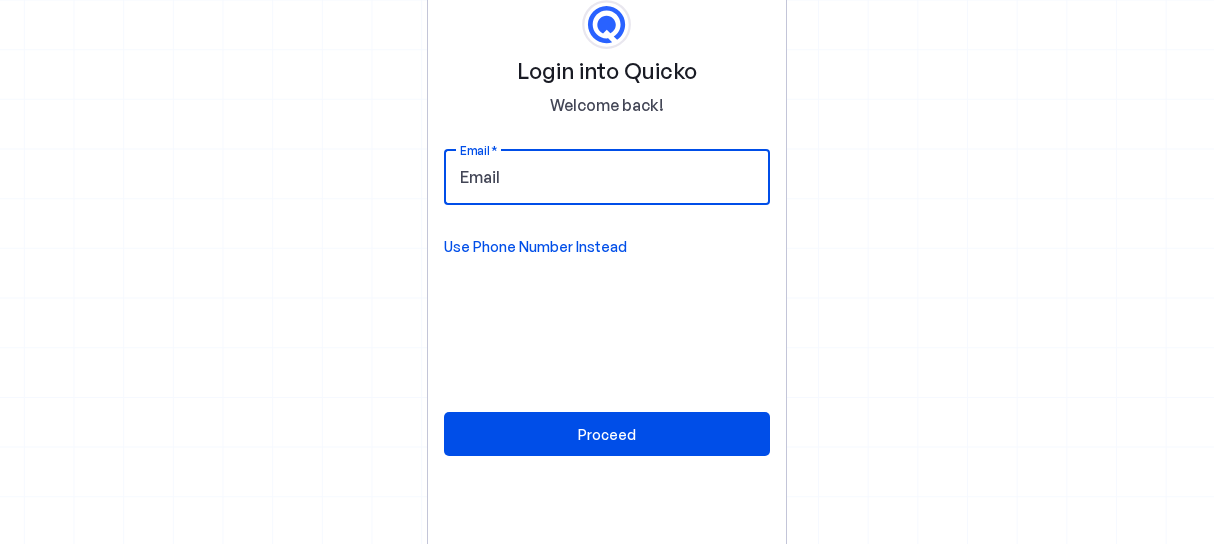 click on "Email" at bounding box center [607, 177] 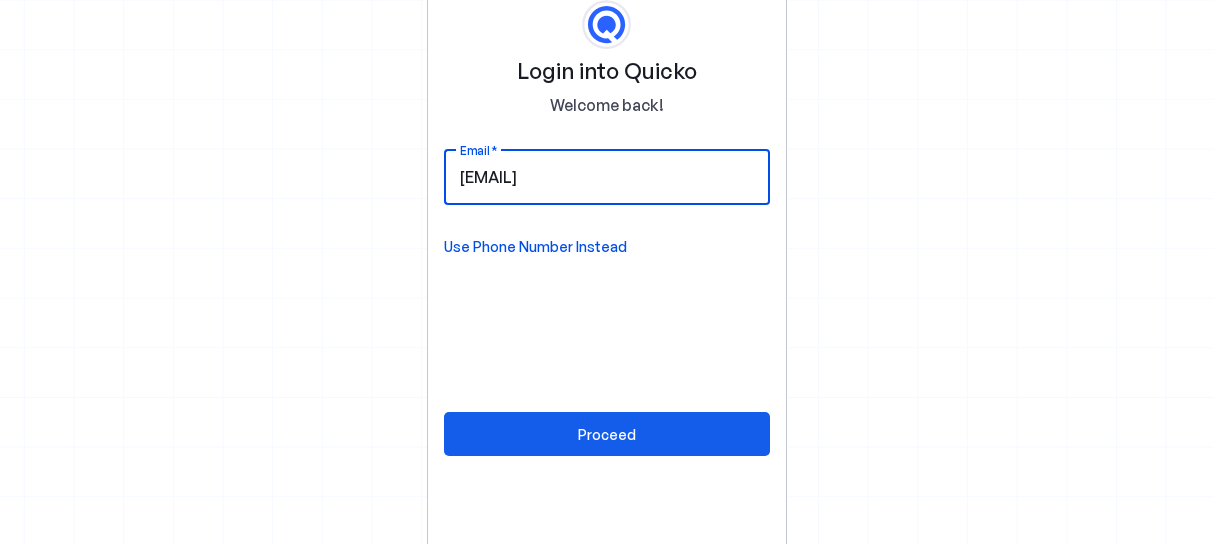 type on "agrawalmv8179@gmail.com" 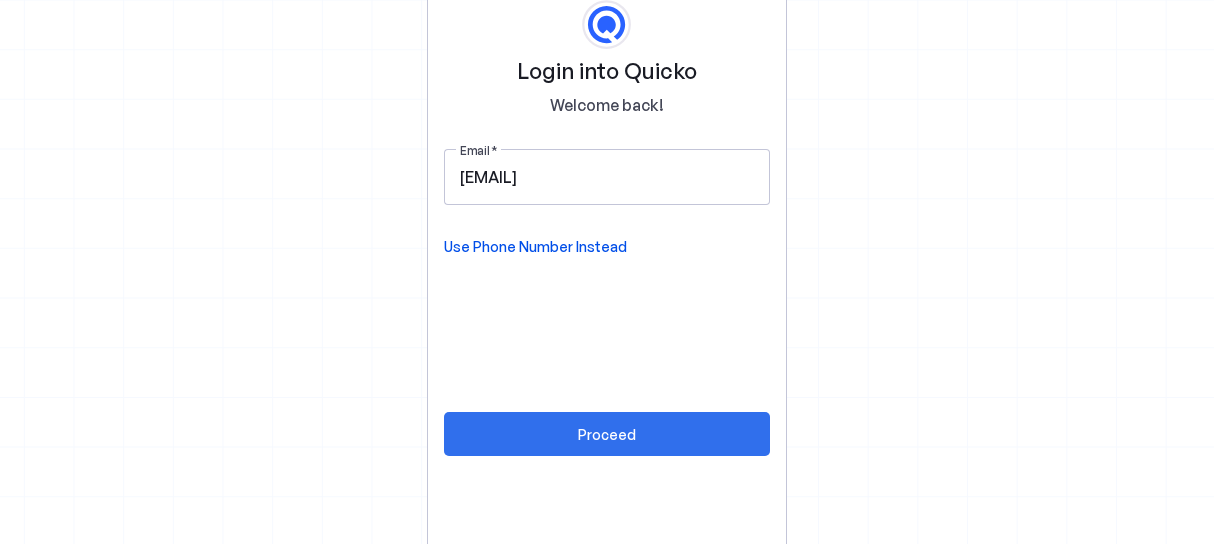 click on "Proceed" at bounding box center [607, 434] 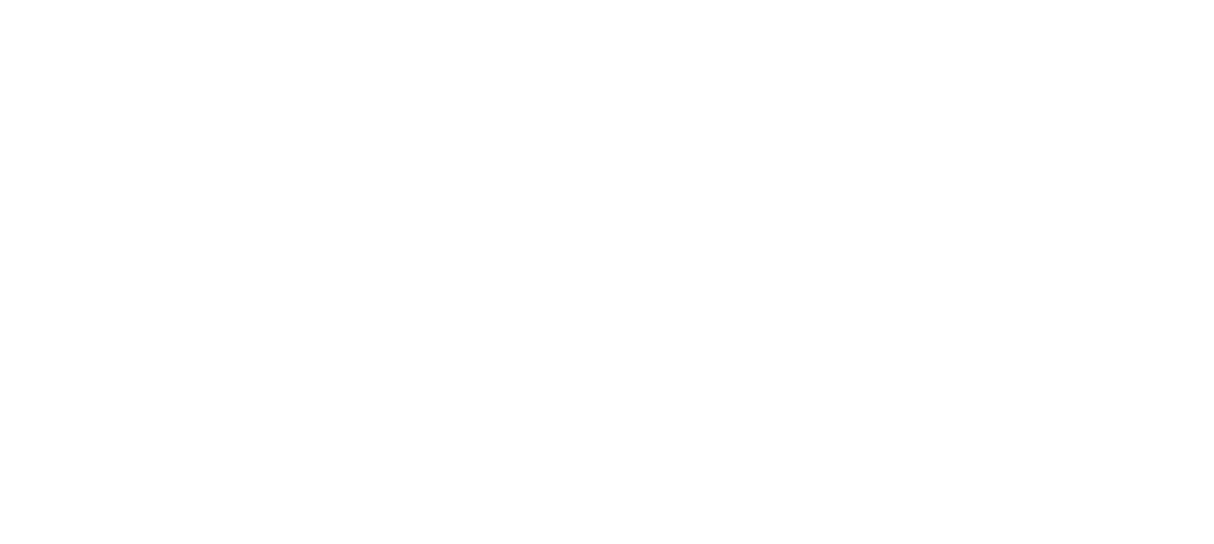 scroll, scrollTop: 0, scrollLeft: 0, axis: both 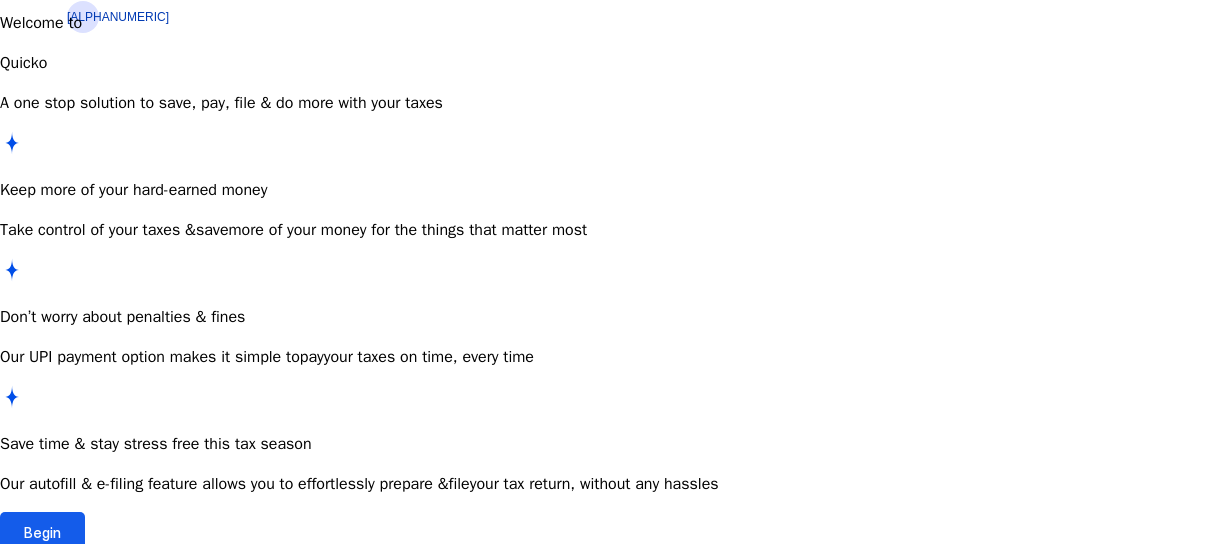 click on "Begin" at bounding box center (42, 532) 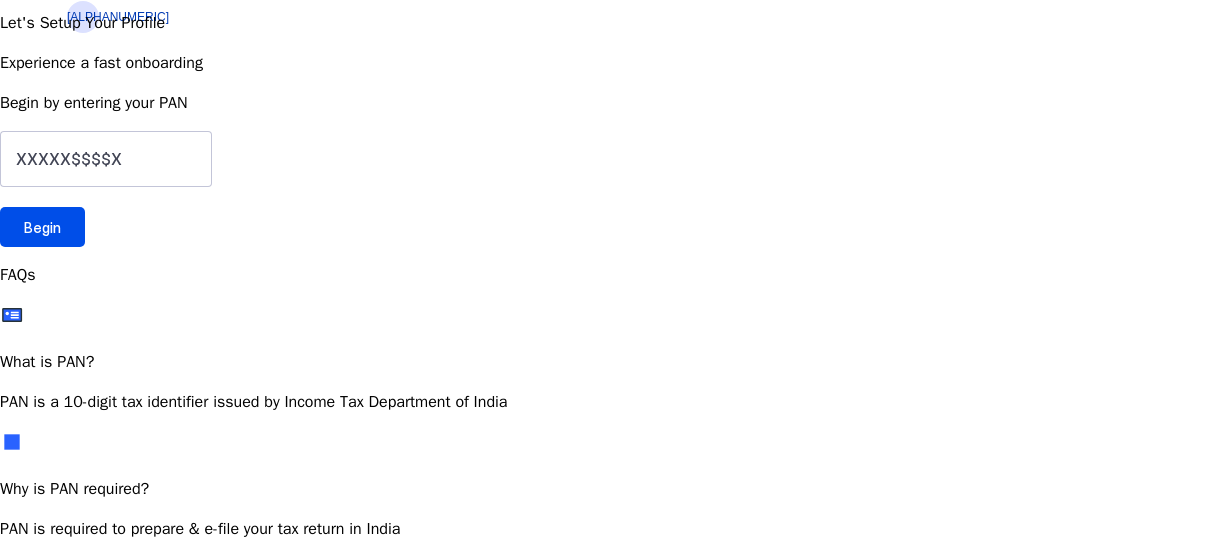 scroll, scrollTop: 0, scrollLeft: 0, axis: both 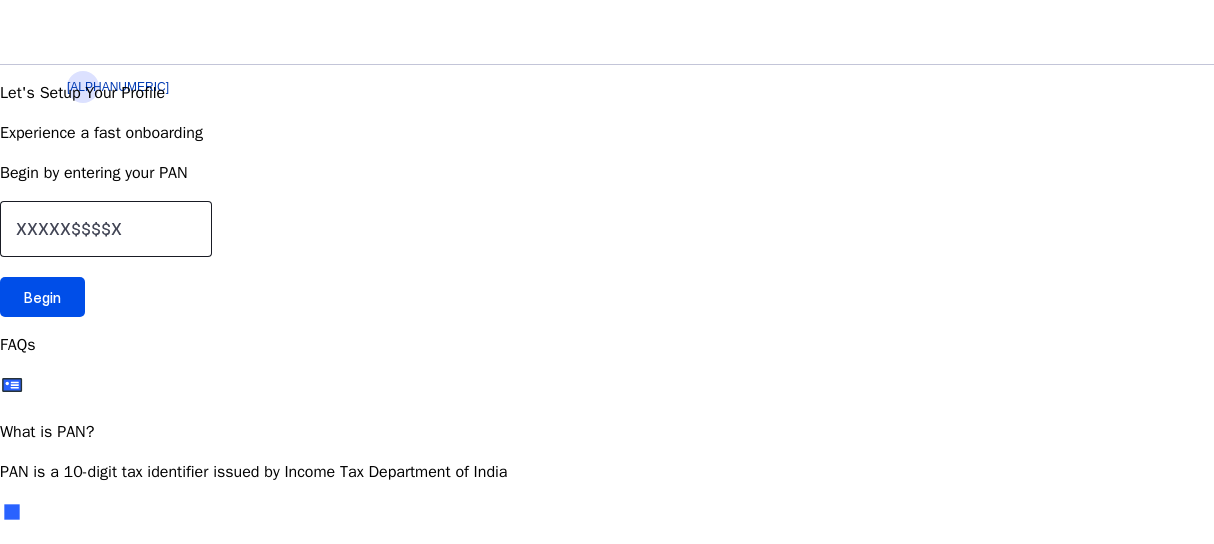 click at bounding box center [106, 229] 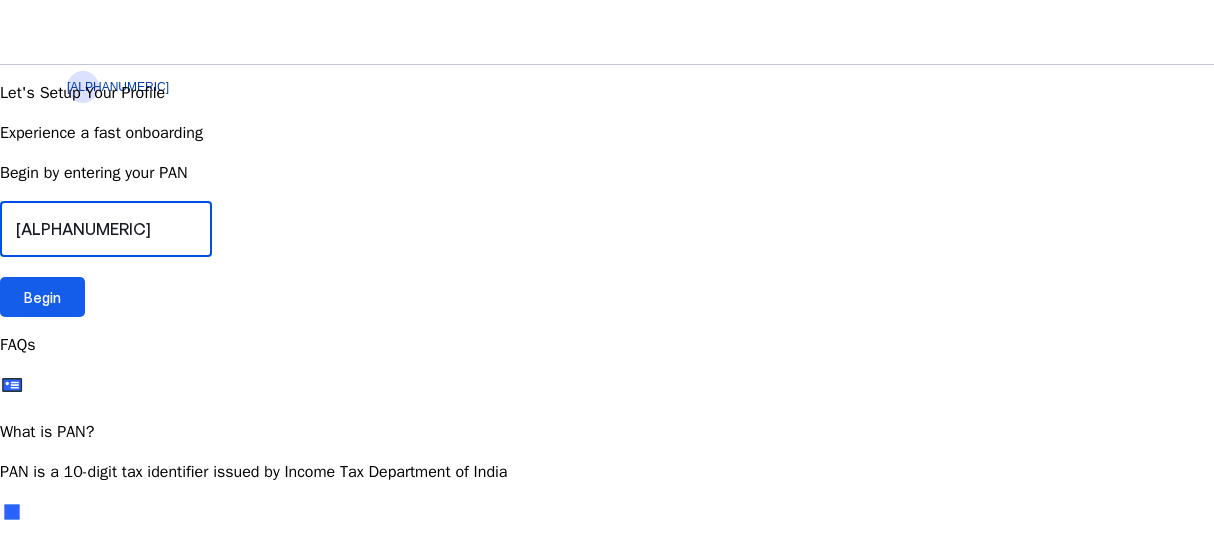 type on "[ALPHANUMERIC]" 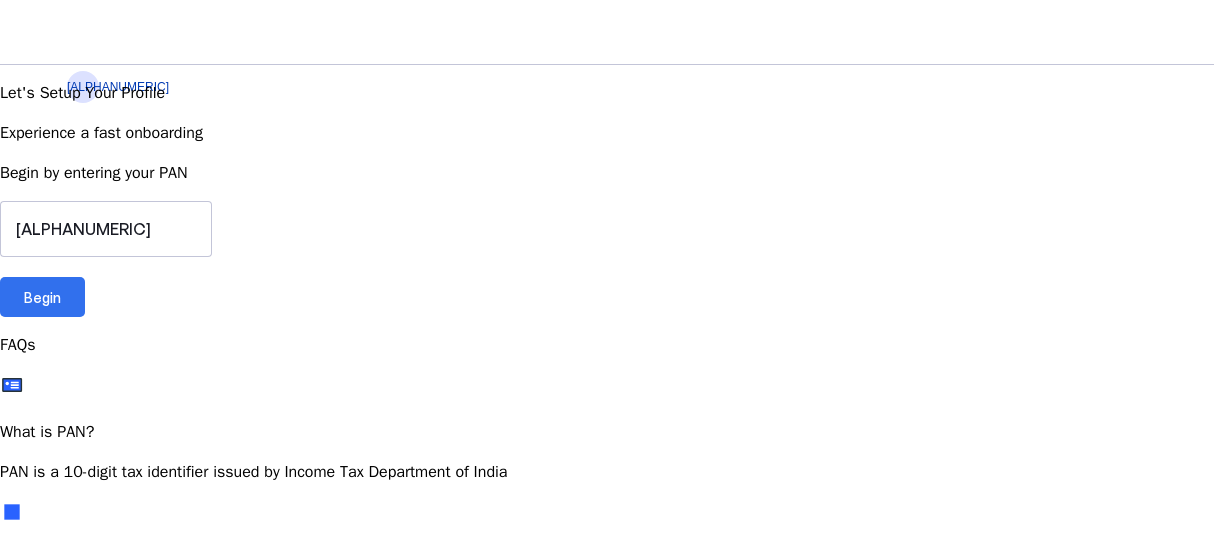 click on "Begin" at bounding box center [42, 297] 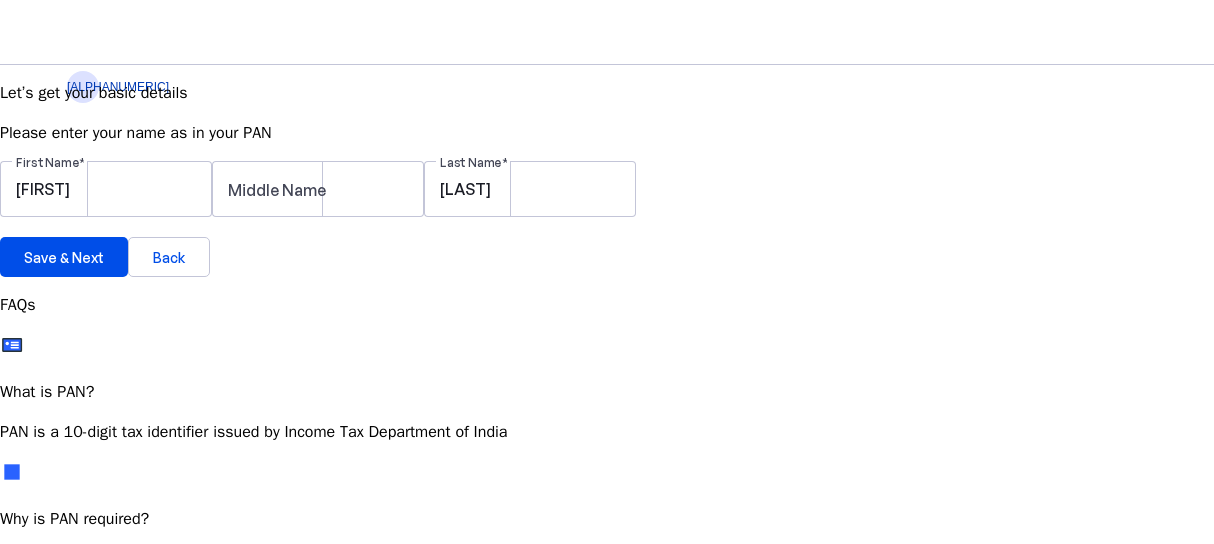 scroll, scrollTop: 52, scrollLeft: 0, axis: vertical 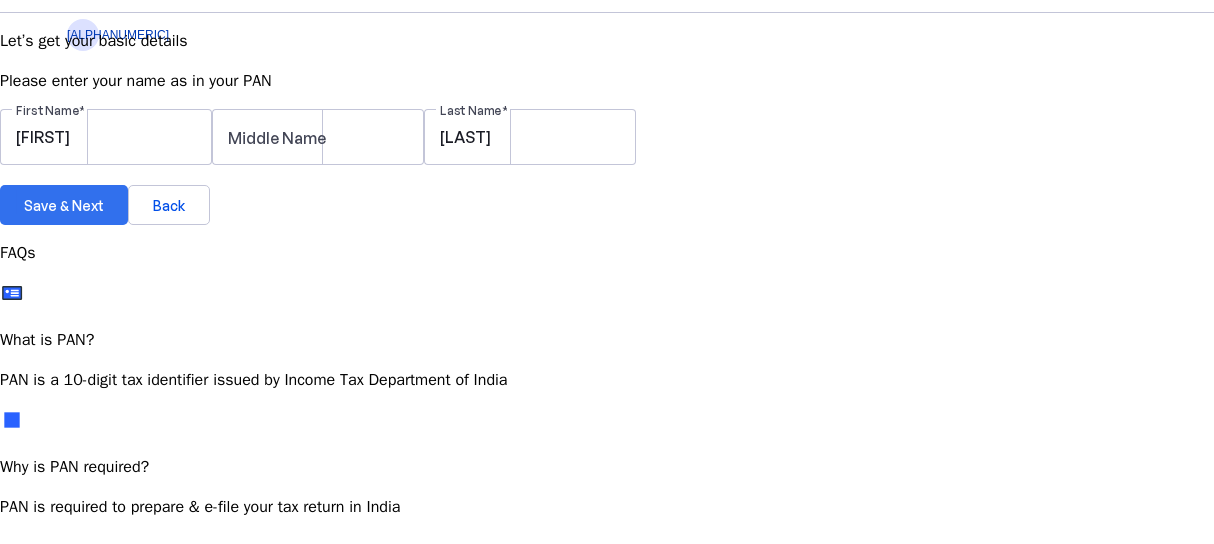 click on "Save & Next" at bounding box center (64, 205) 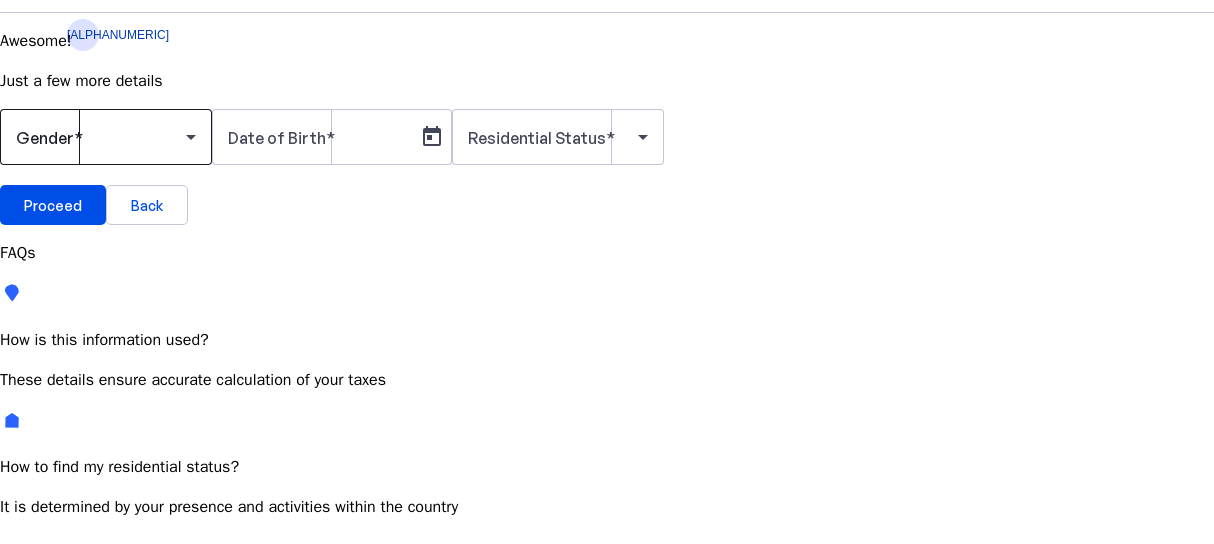 click at bounding box center (191, 137) 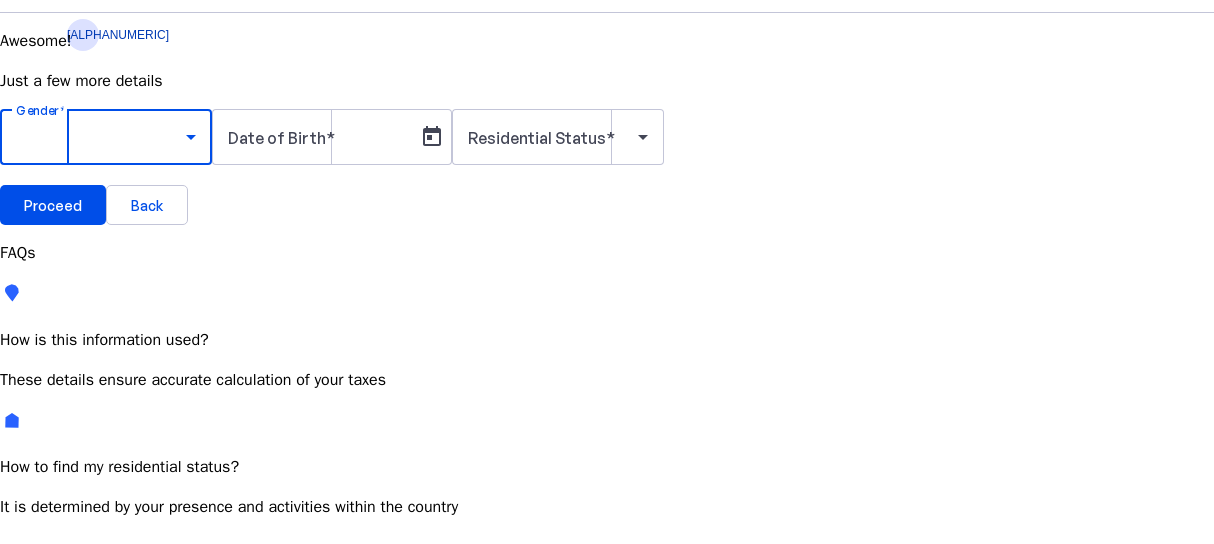 click on "Male" at bounding box center (154, 694) 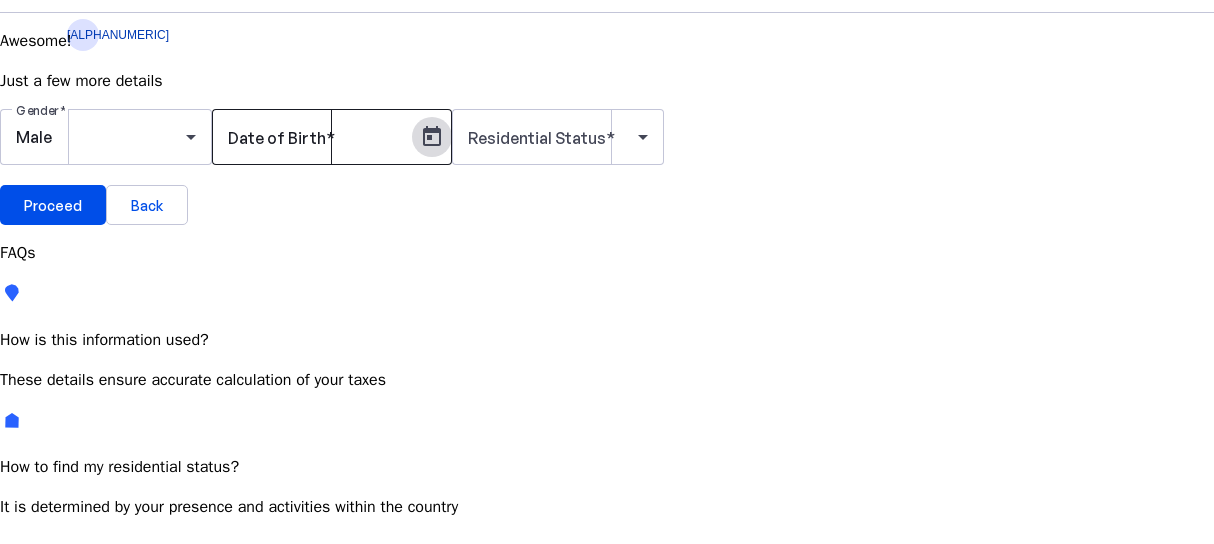 click at bounding box center (432, 137) 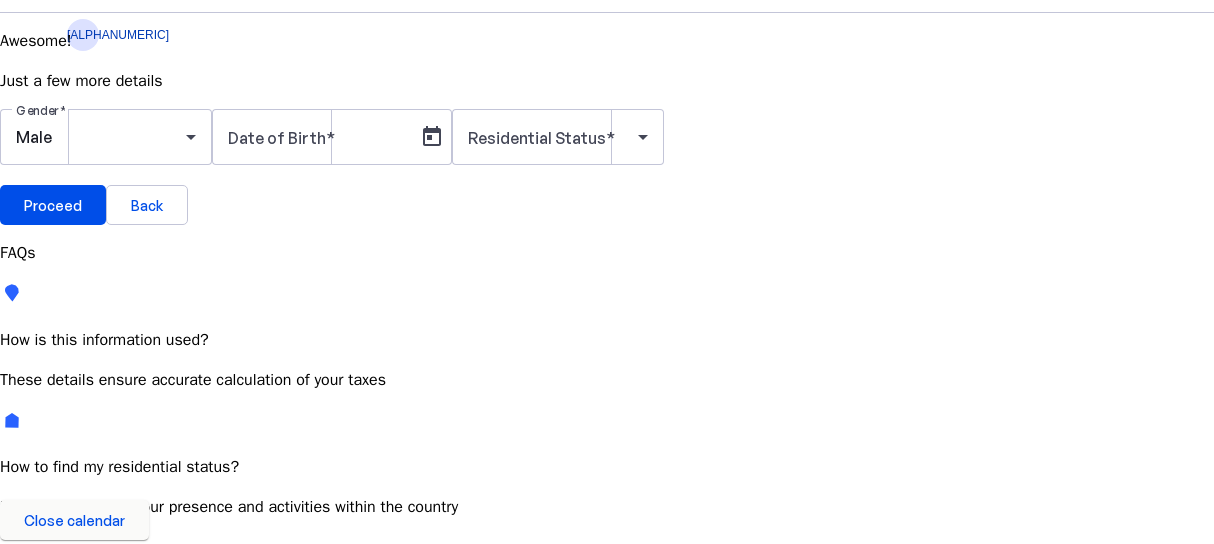 click on "[MONTH] [YEAR]" at bounding box center [147, 704] 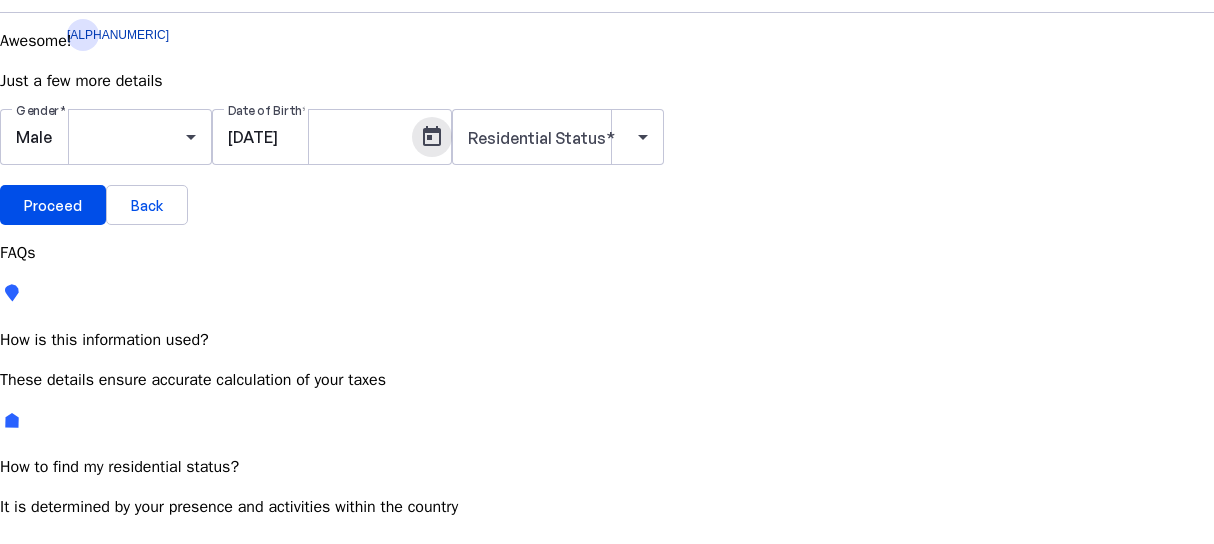 scroll, scrollTop: 56, scrollLeft: 0, axis: vertical 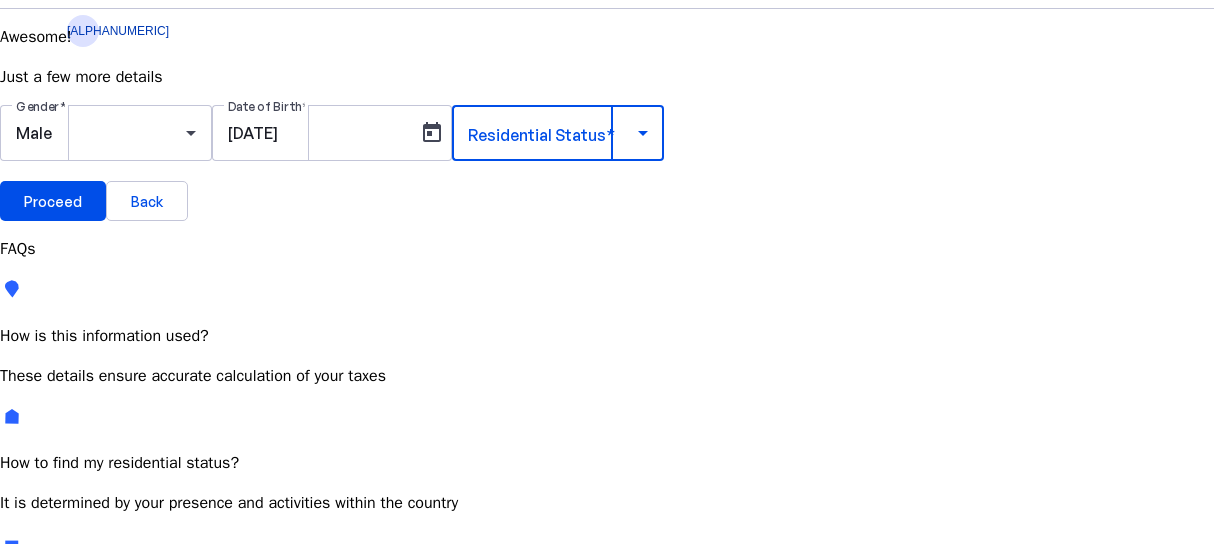 click at bounding box center [643, 133] 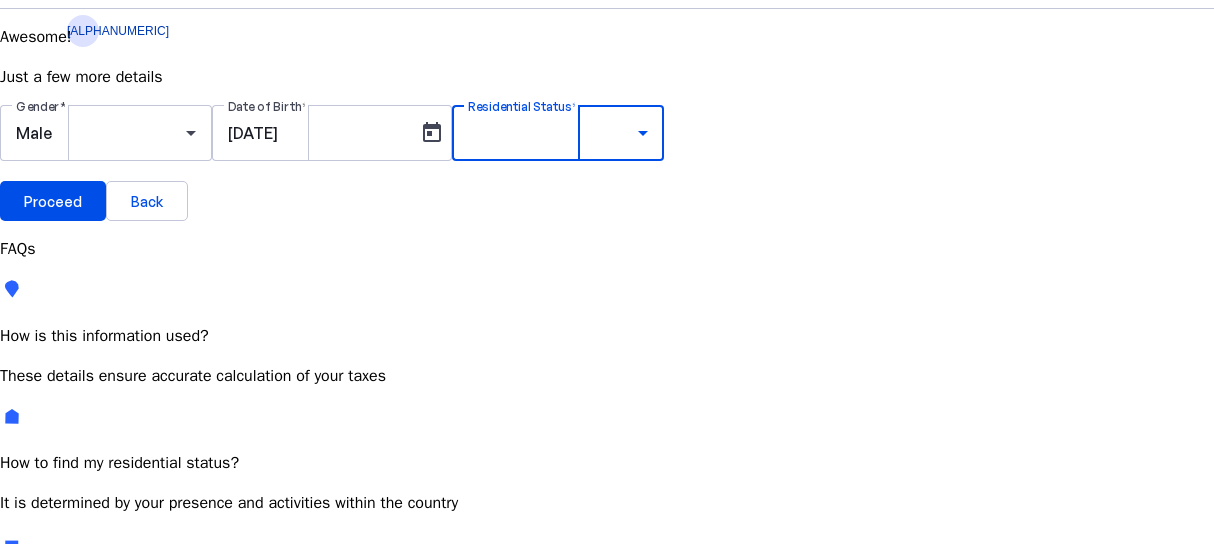 click at bounding box center [607, 658] 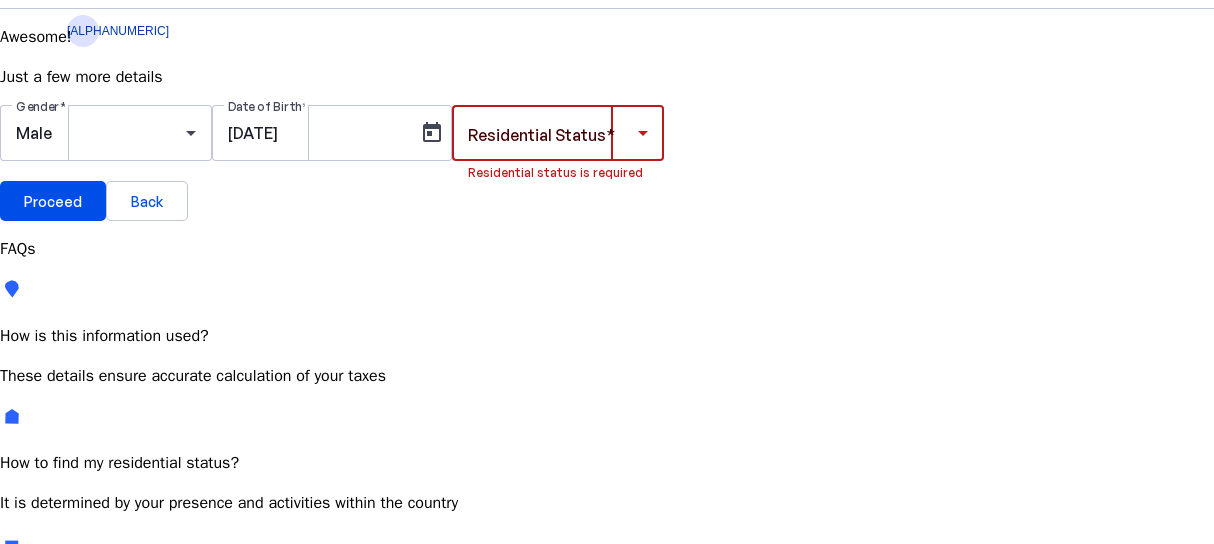 click at bounding box center (643, 133) 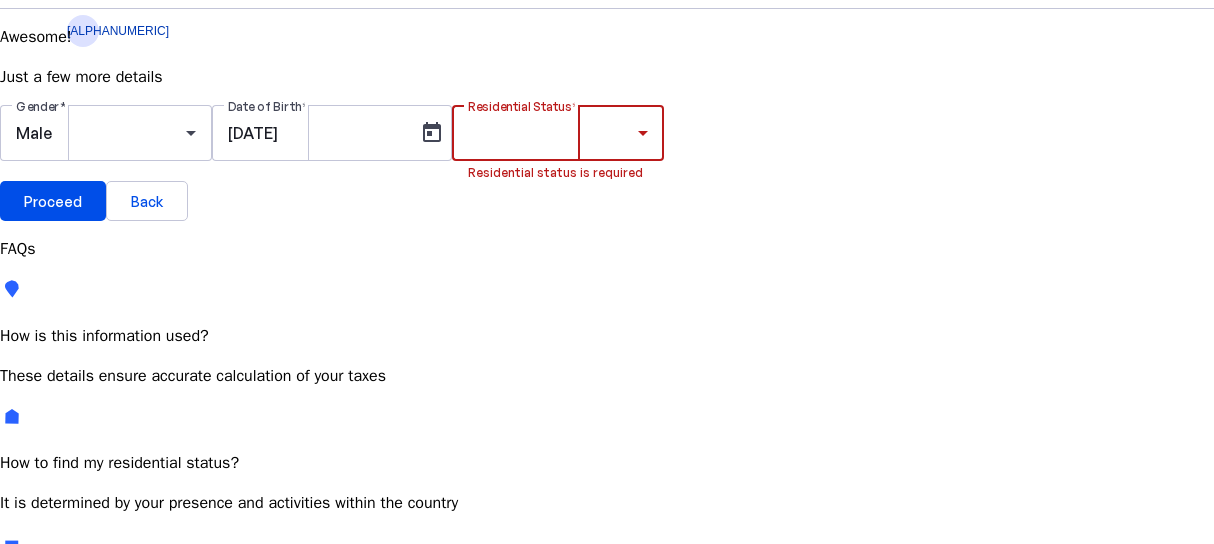 click on "Most Common" at bounding box center (72, 728) 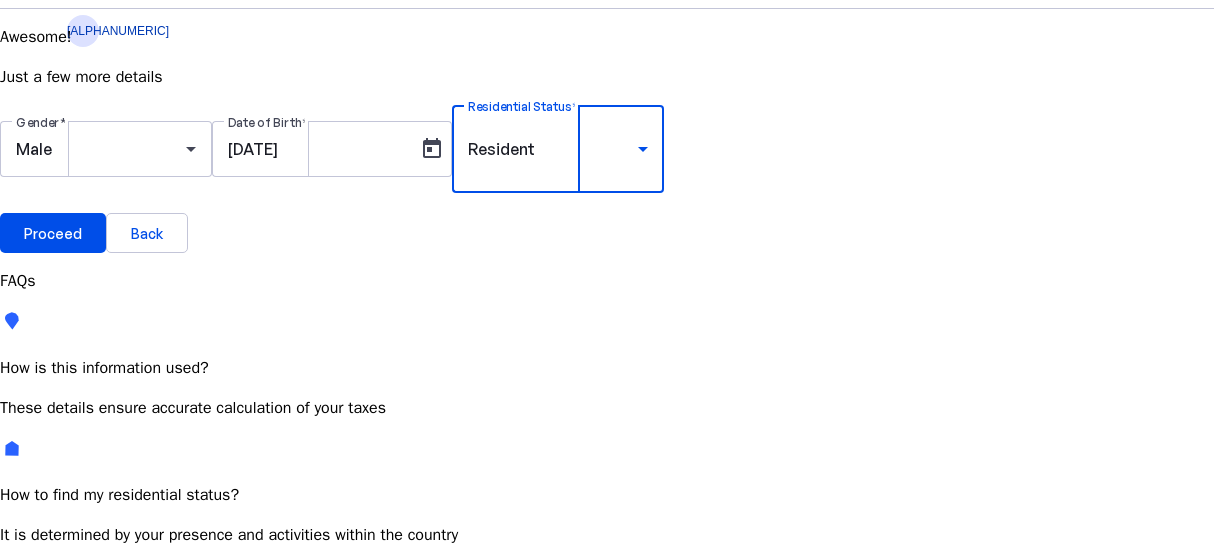 click at bounding box center [643, 149] 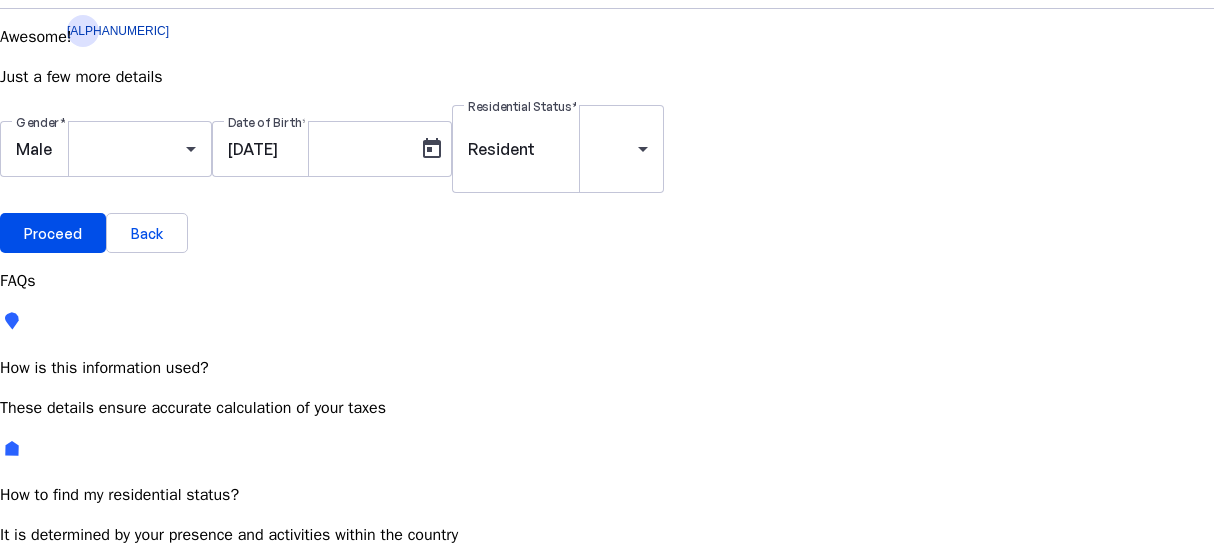 click on "Proceed" at bounding box center (53, 233) 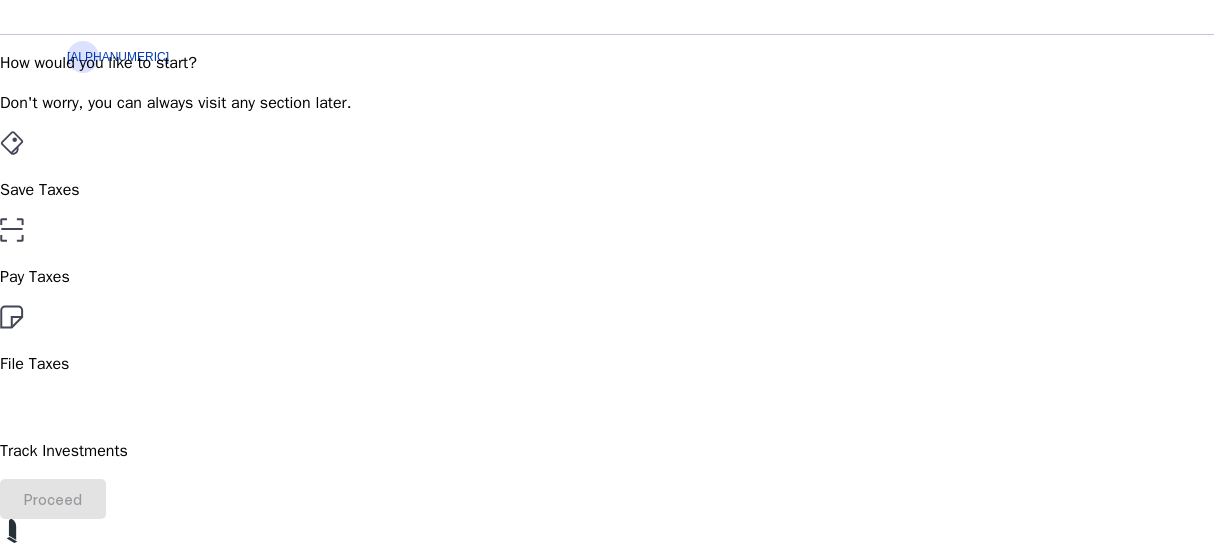 scroll, scrollTop: 0, scrollLeft: 0, axis: both 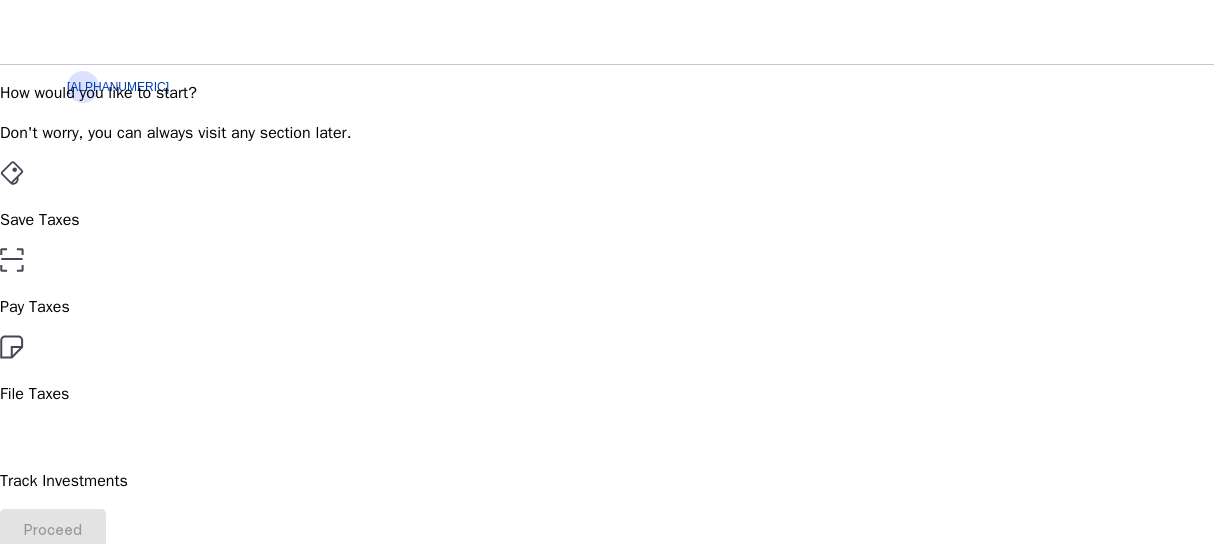 click on "Pay Taxes" at bounding box center (607, 283) 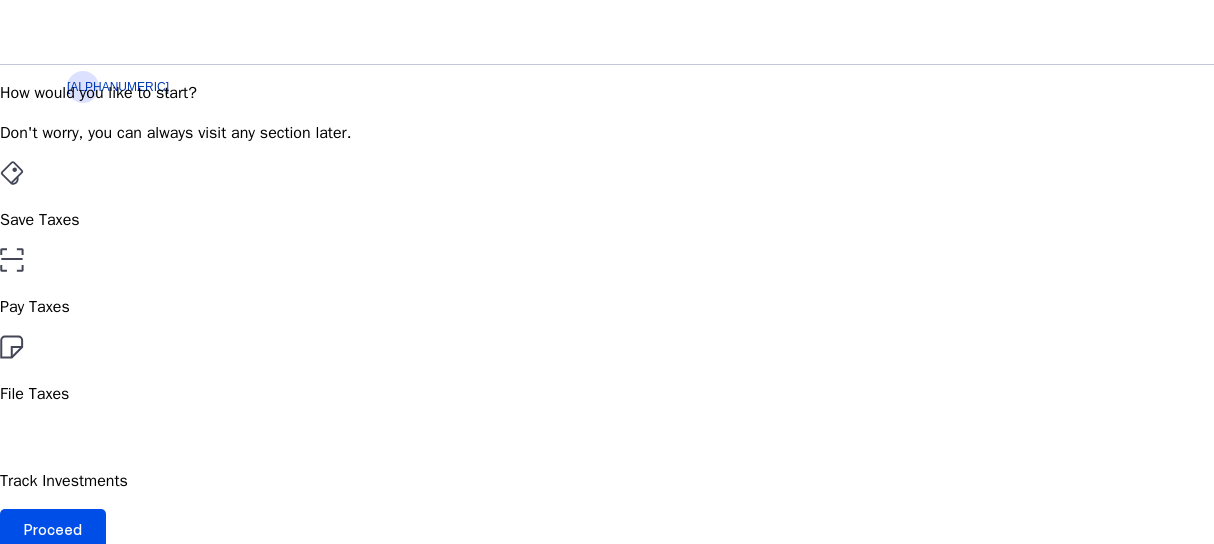 click on "Save Taxes" at bounding box center [607, 196] 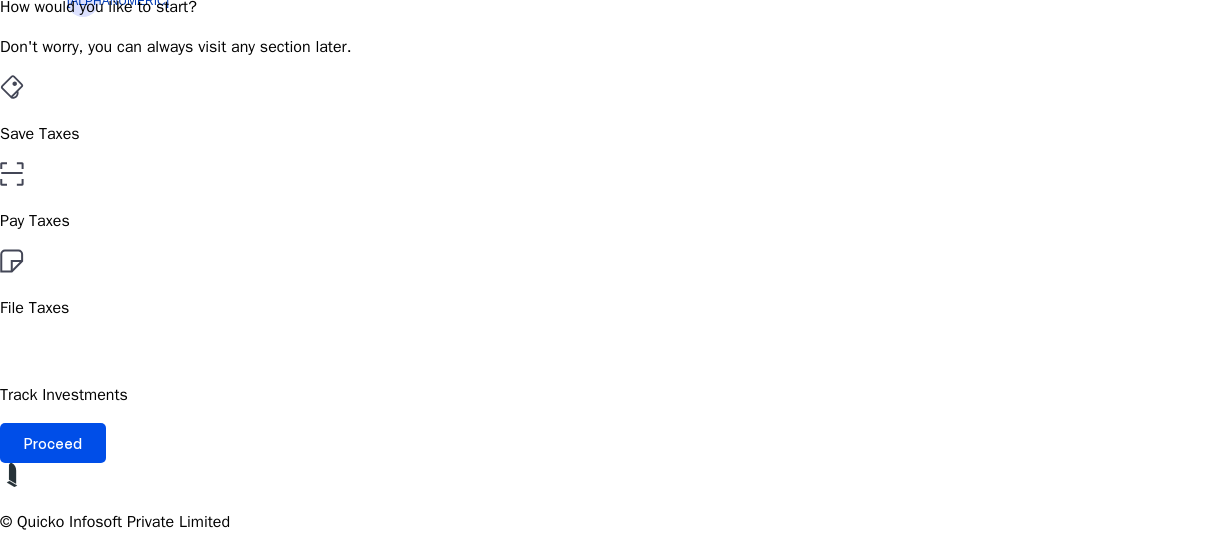 scroll, scrollTop: 100, scrollLeft: 0, axis: vertical 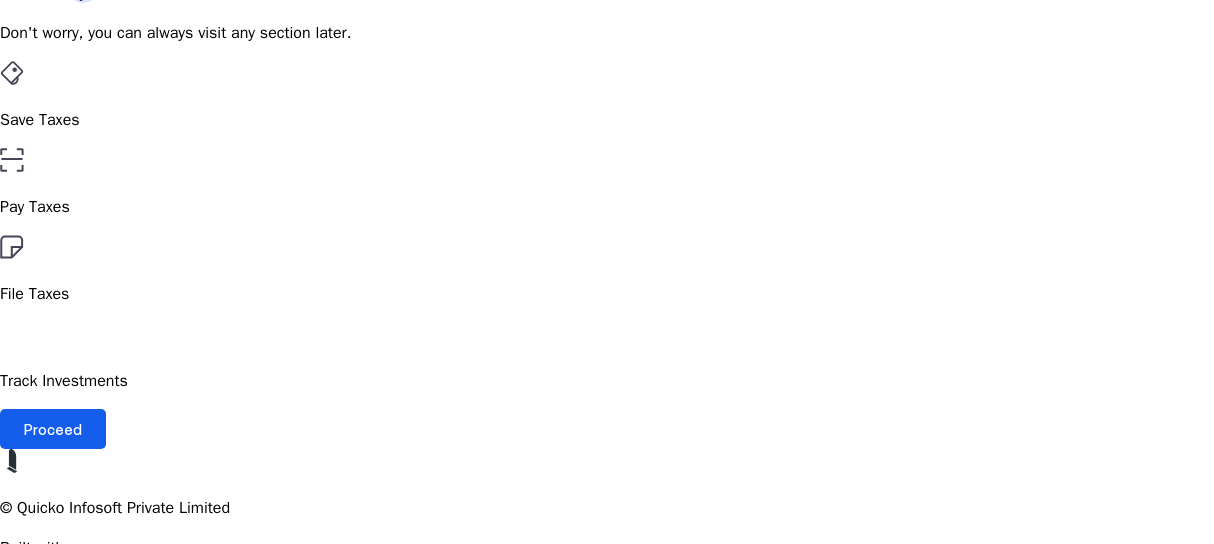 click at bounding box center [53, 429] 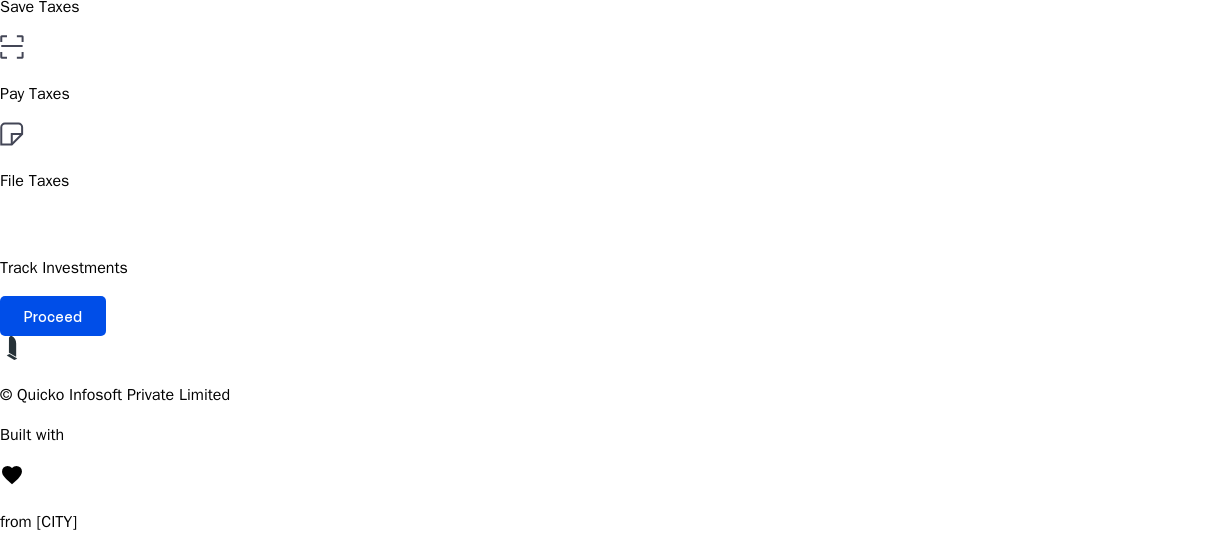 scroll, scrollTop: 320, scrollLeft: 0, axis: vertical 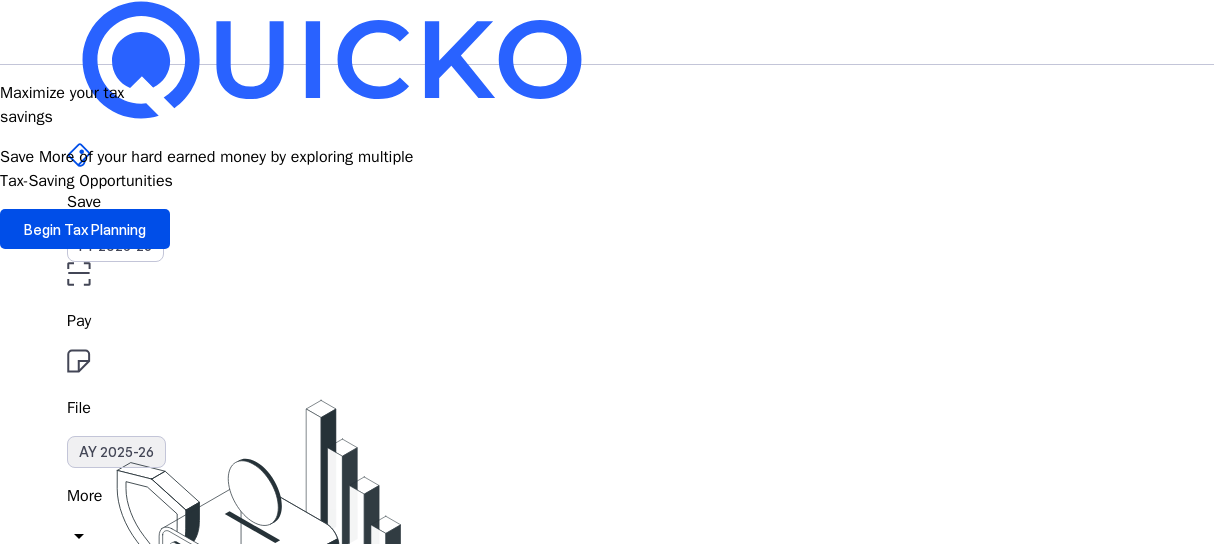 click on "AY 2025-26" at bounding box center [116, 452] 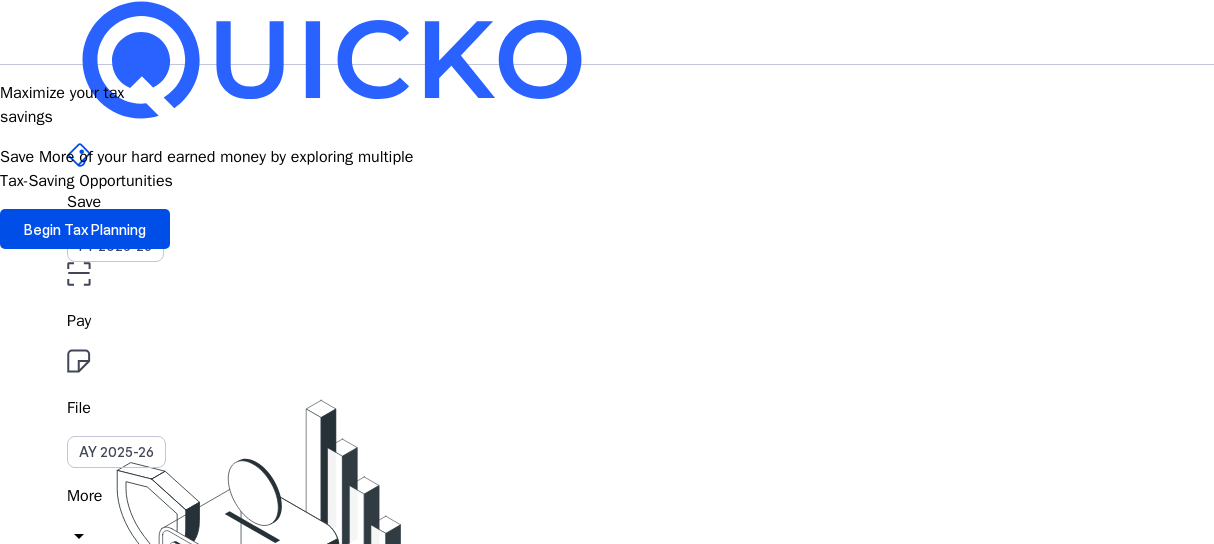click on "Save FY [YEAR]-[YEAR] Pay File AY [YEAR]-[YEAR] More arrow_drop_down MA Upgrade" at bounding box center (607, 32) 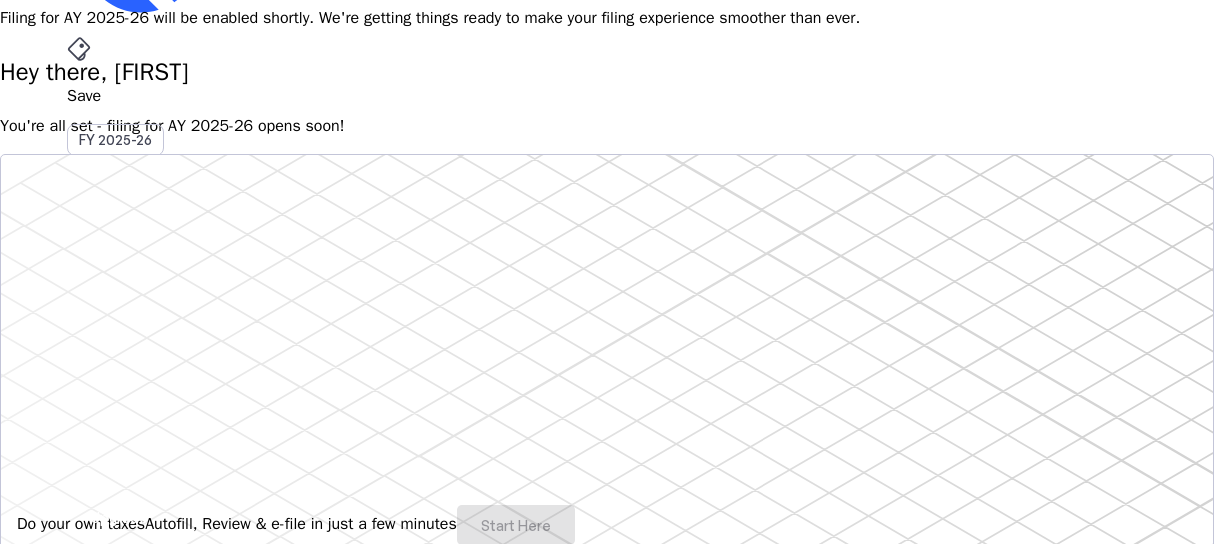 scroll, scrollTop: 0, scrollLeft: 0, axis: both 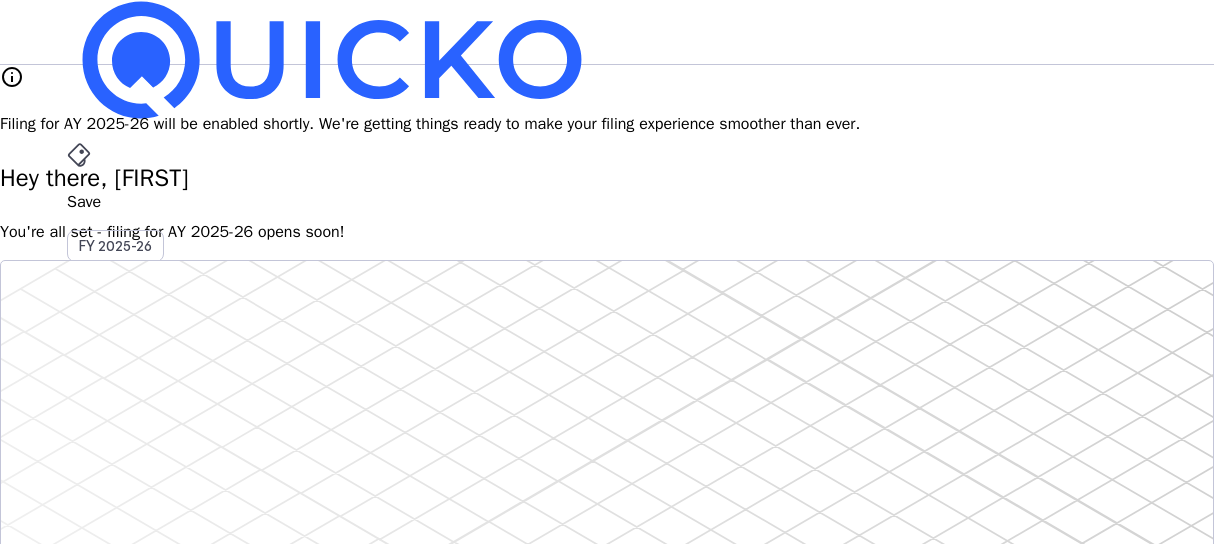 click on "[ALPHANUMERIC]" at bounding box center [83, 587] 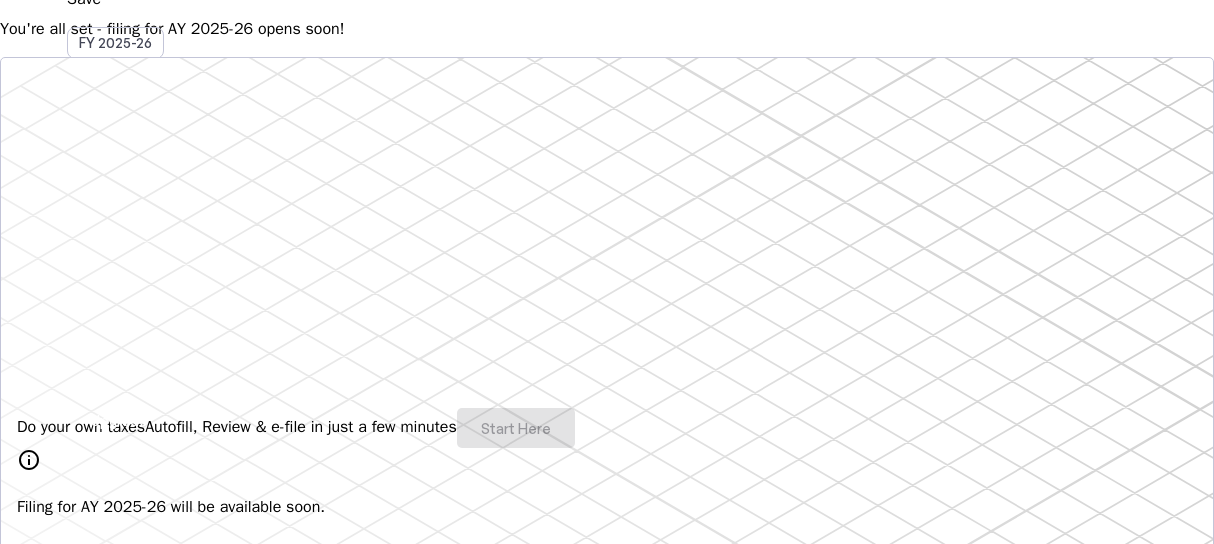 scroll, scrollTop: 400, scrollLeft: 0, axis: vertical 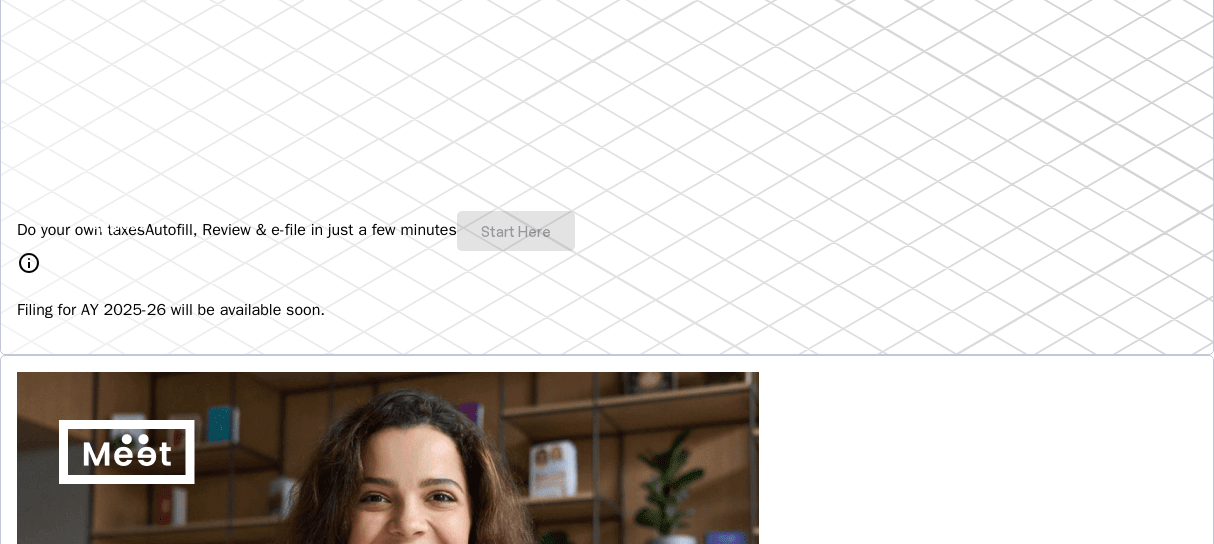 click on "Log Out" at bounding box center (74, 3451) 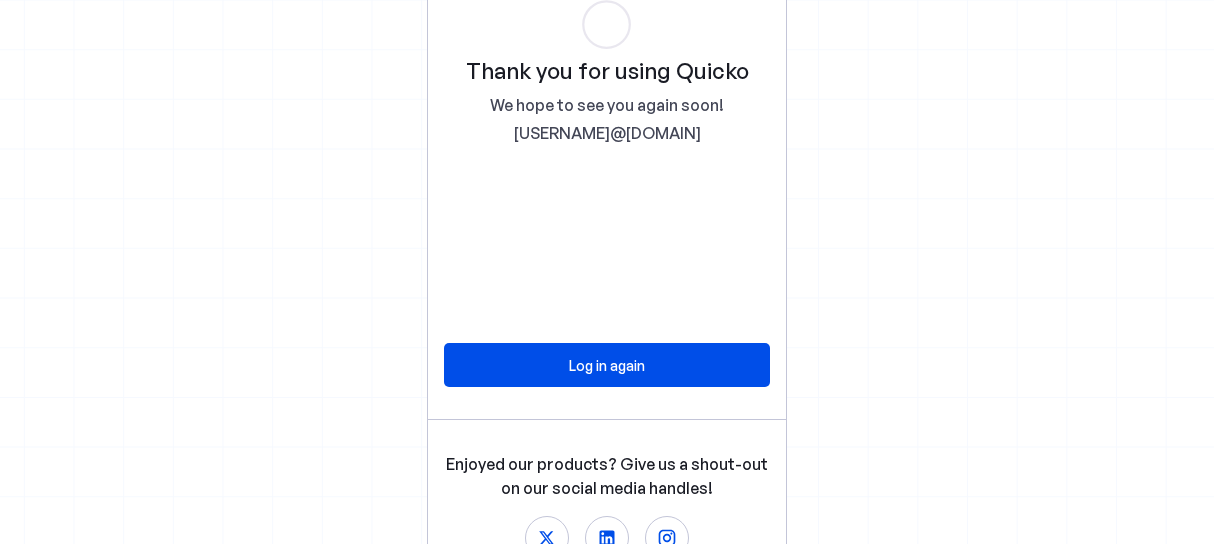 scroll, scrollTop: 0, scrollLeft: 0, axis: both 